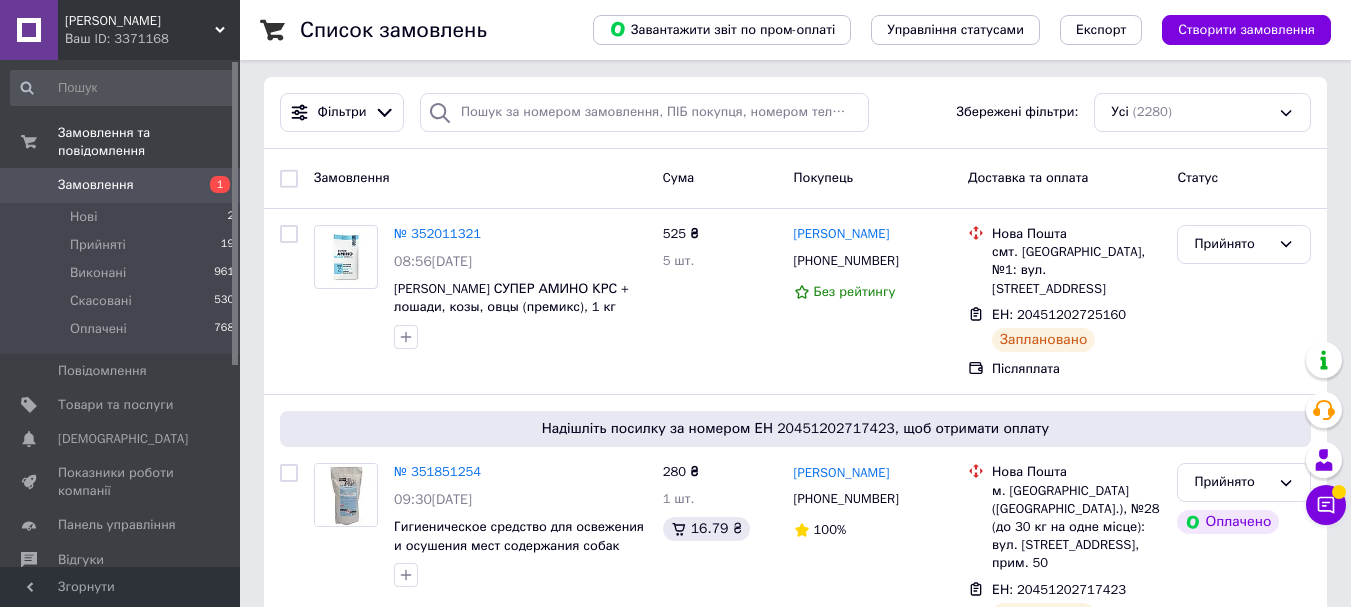 scroll, scrollTop: 200, scrollLeft: 0, axis: vertical 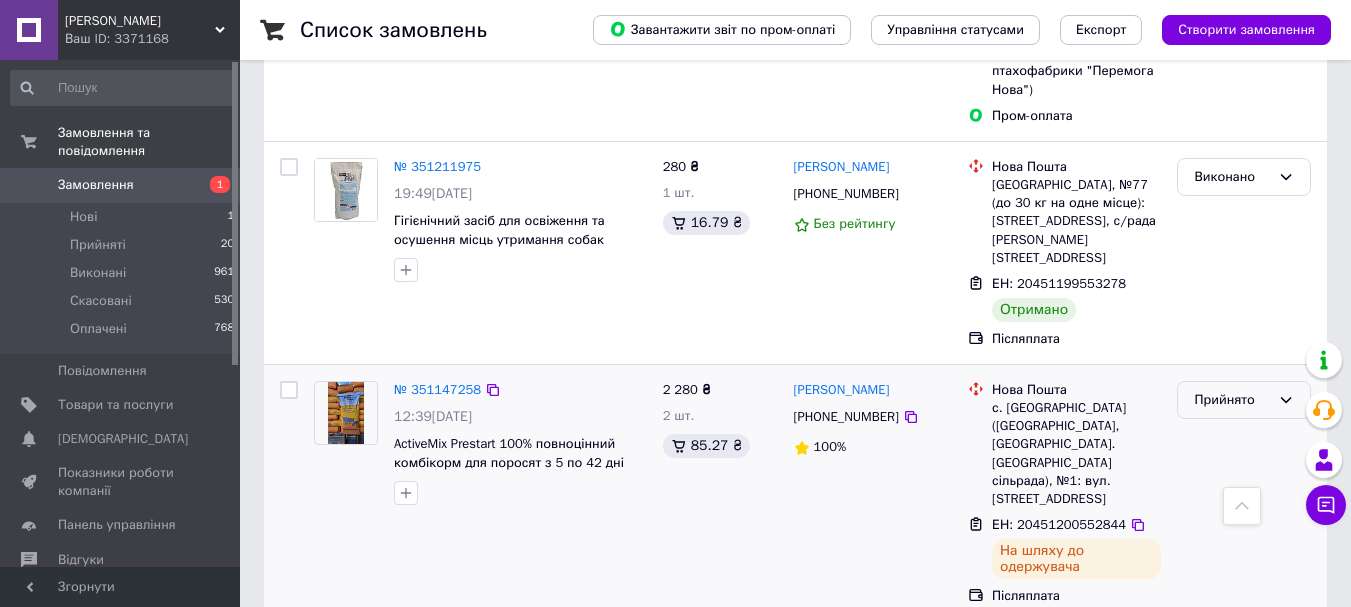 click on "Прийнято" at bounding box center (1232, 400) 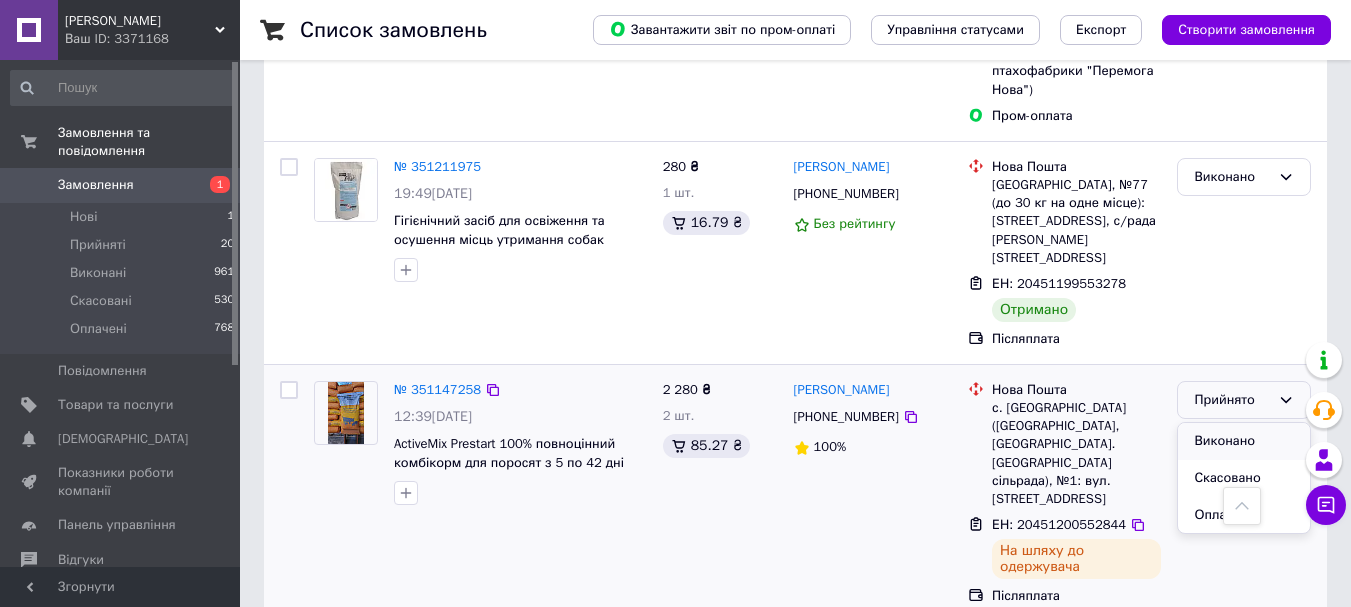 click on "Виконано" at bounding box center [1244, 441] 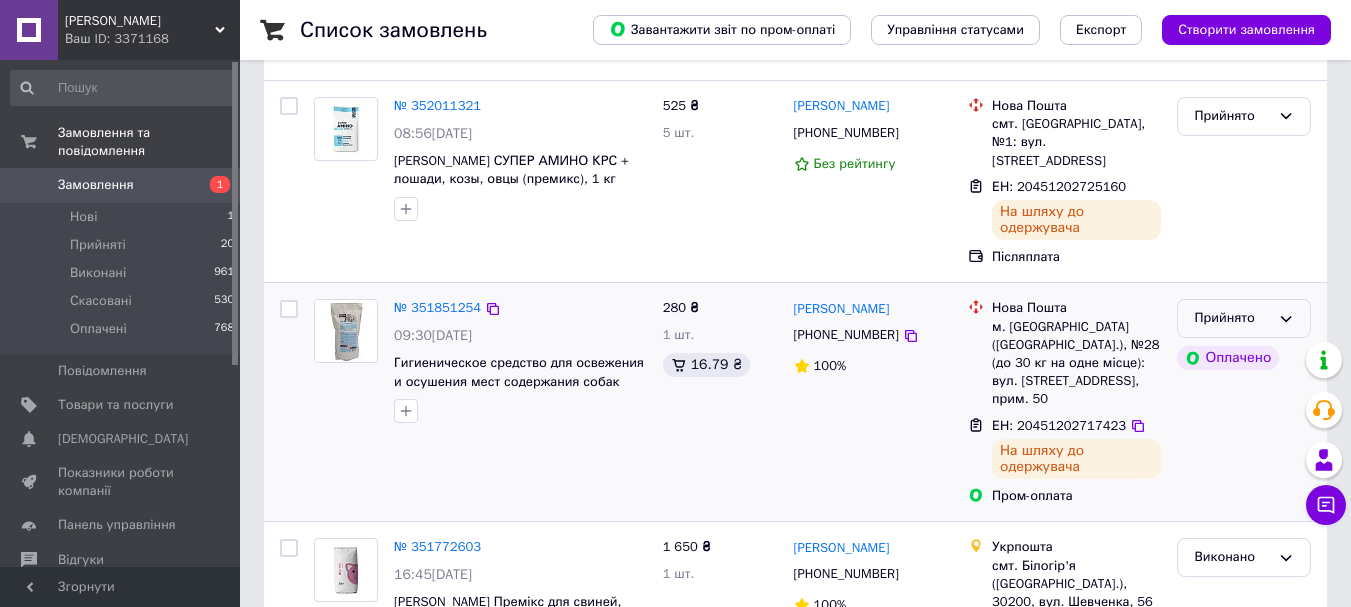 scroll, scrollTop: 300, scrollLeft: 0, axis: vertical 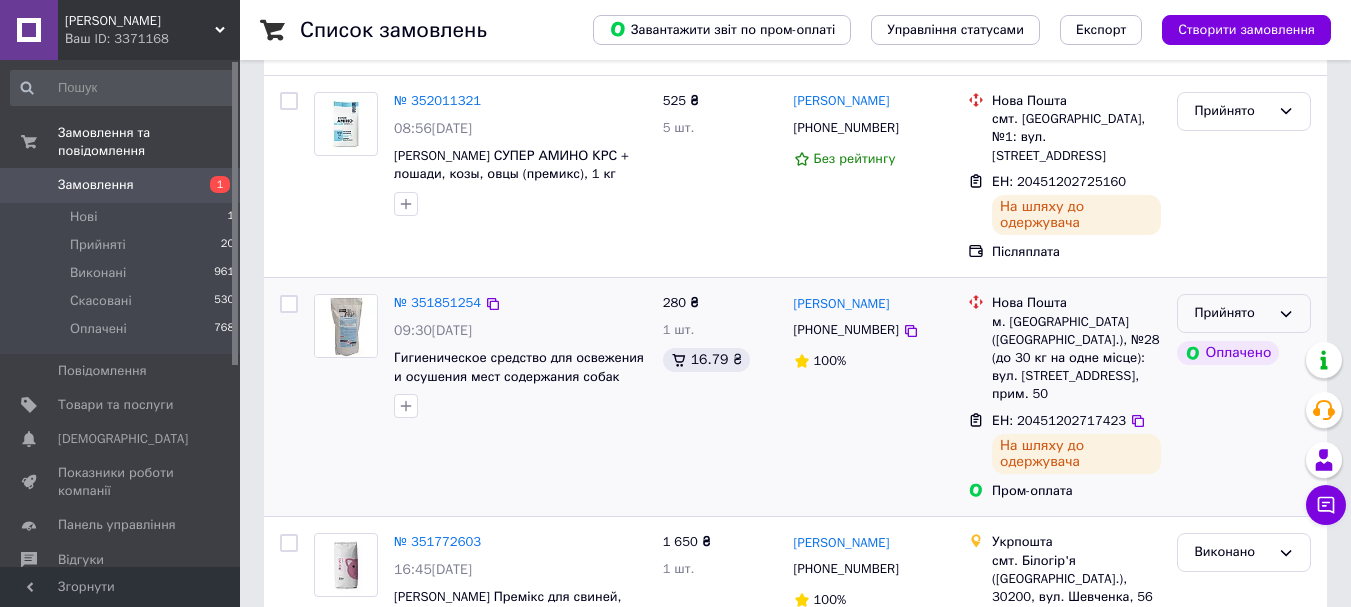 click on "Прийнято" at bounding box center [1232, 313] 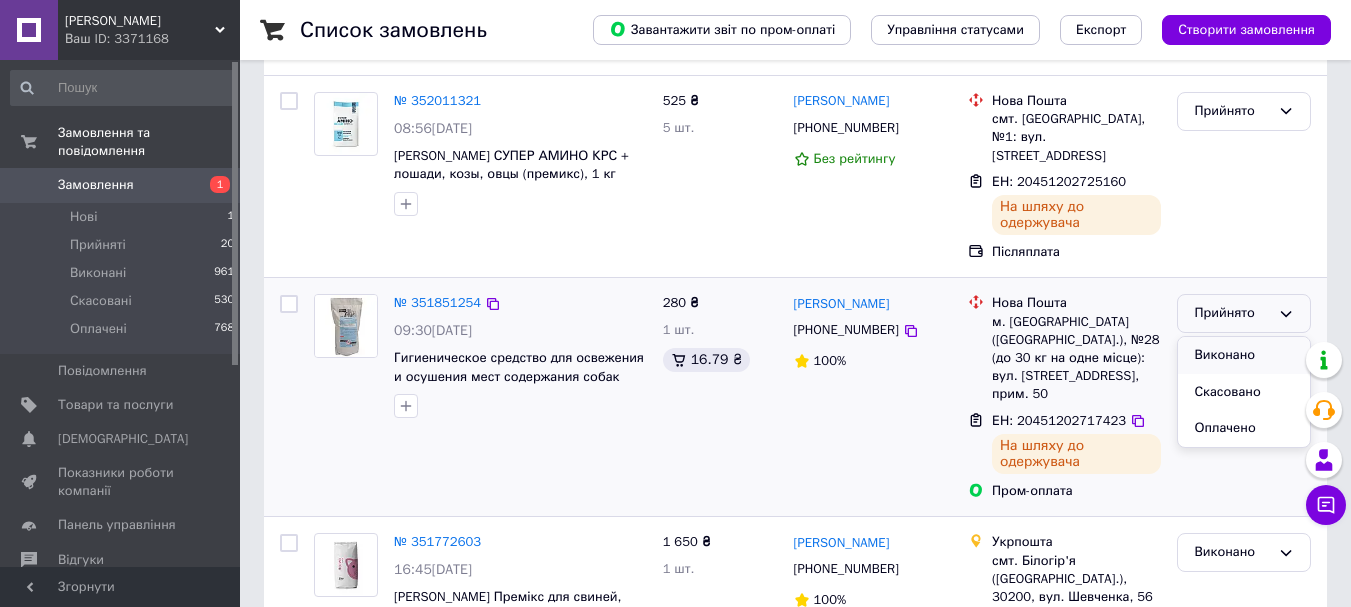 click on "Виконано" at bounding box center (1244, 355) 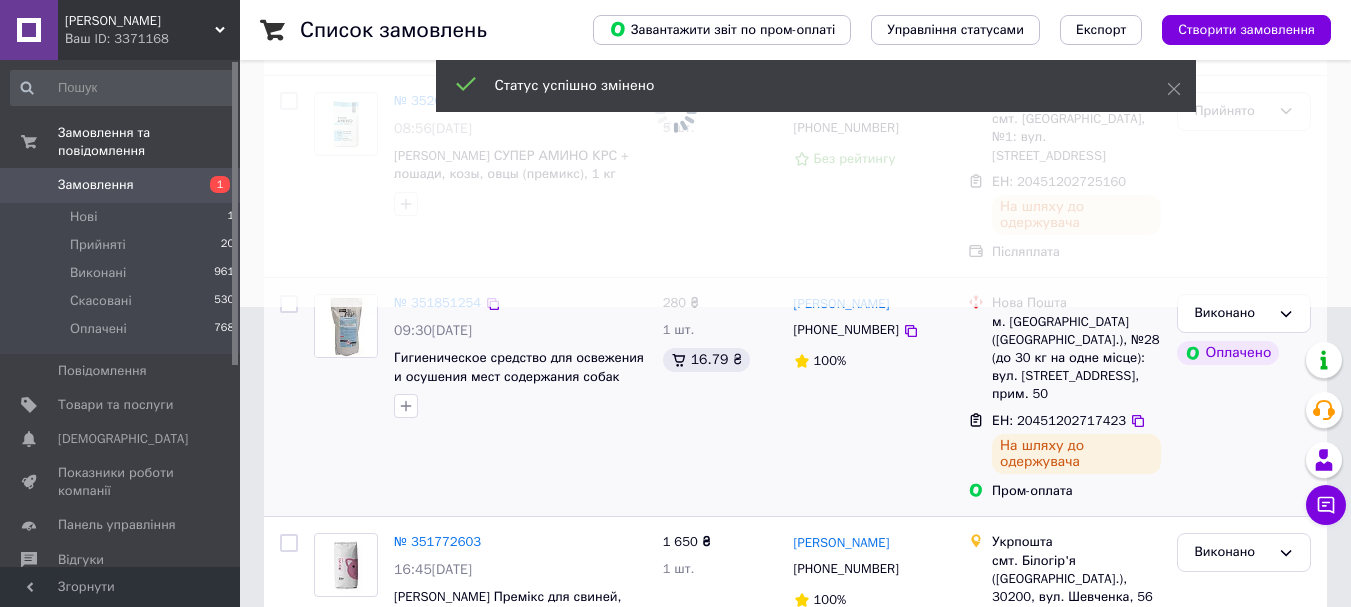 click at bounding box center (675, 3) 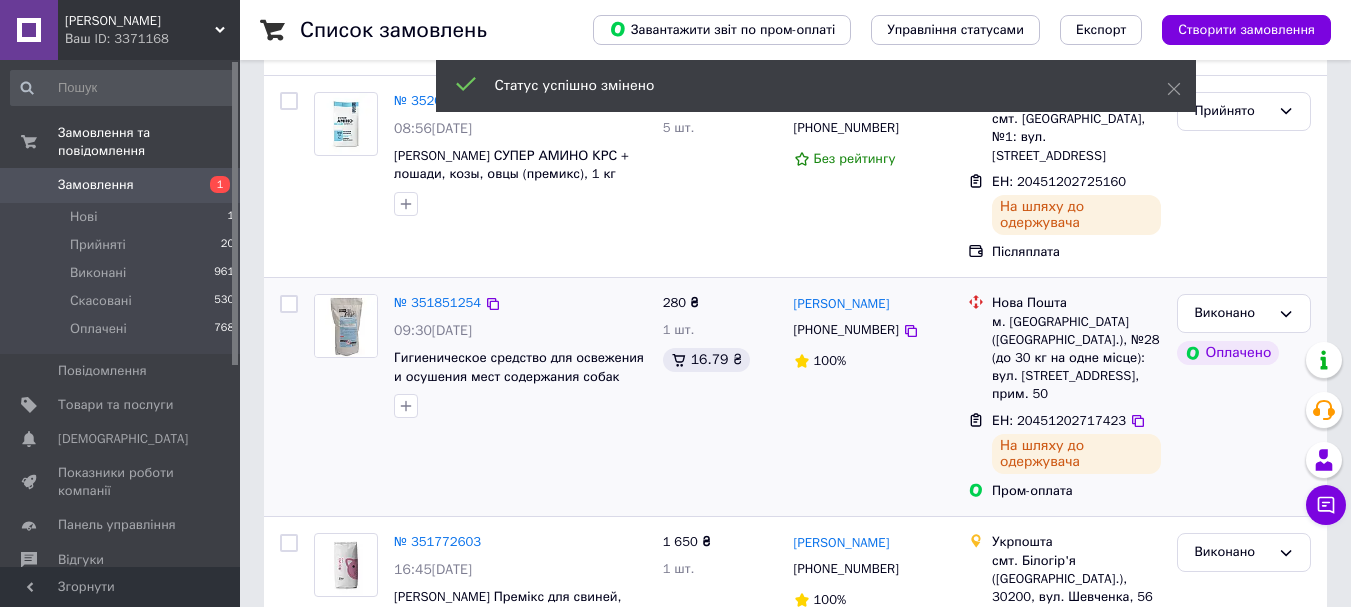 click on "Прийнято" at bounding box center [1232, 111] 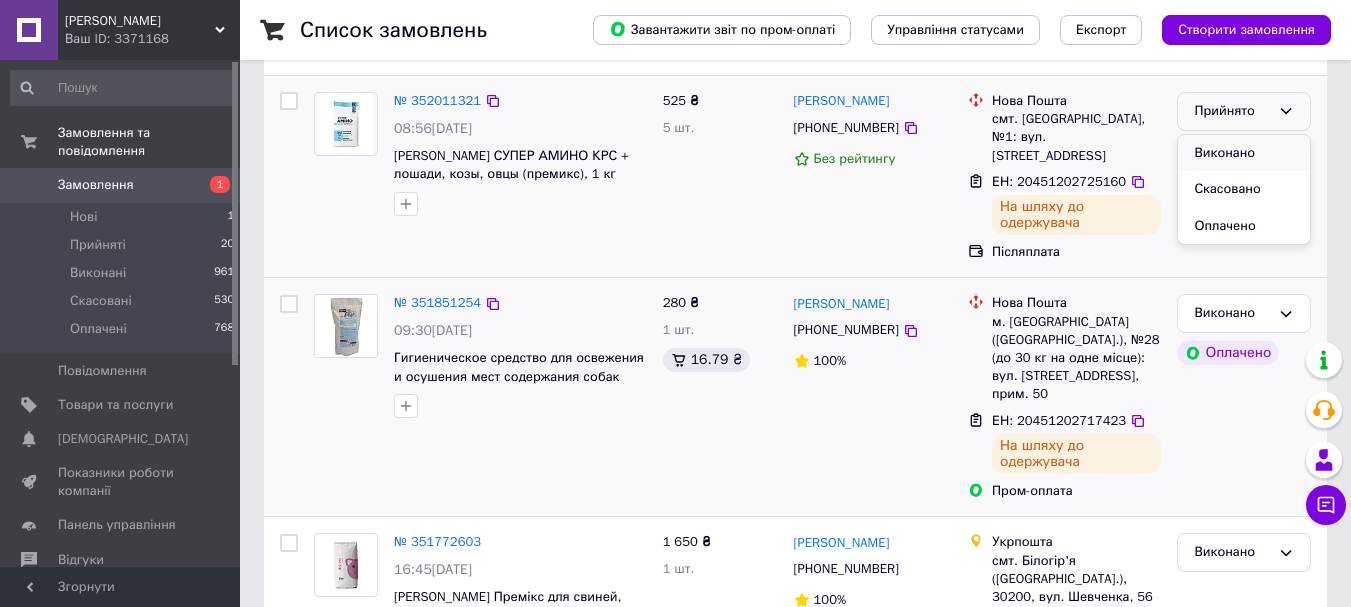 click on "Виконано" at bounding box center [1244, 153] 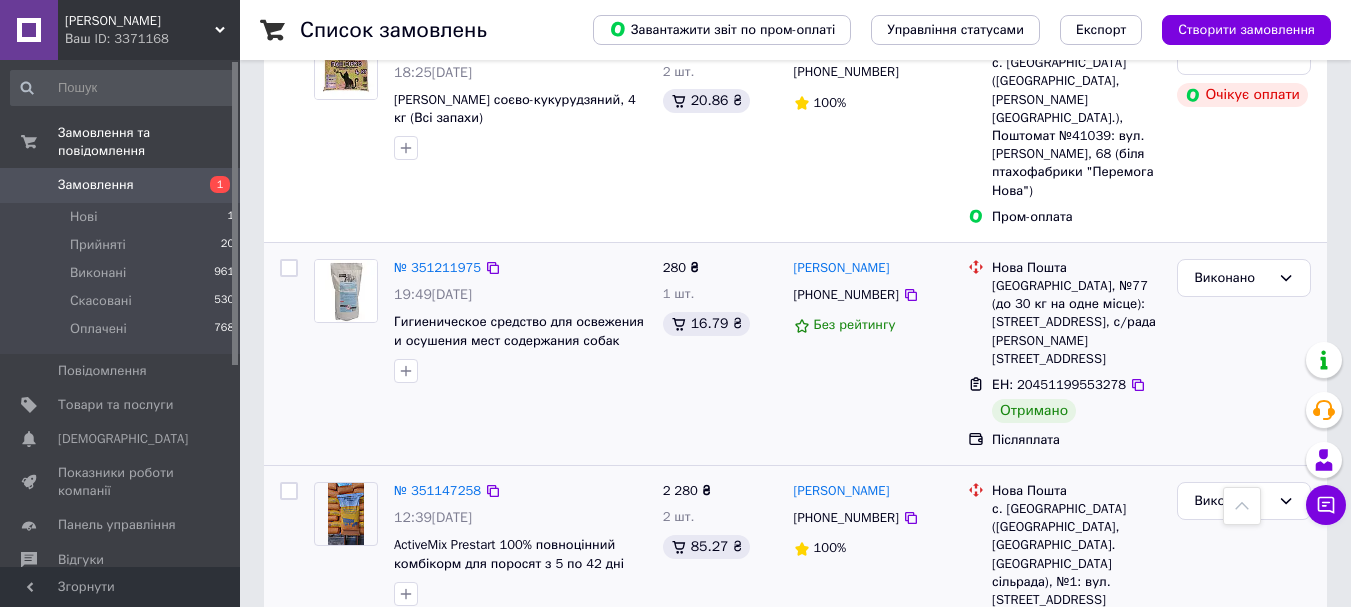 scroll, scrollTop: 2300, scrollLeft: 0, axis: vertical 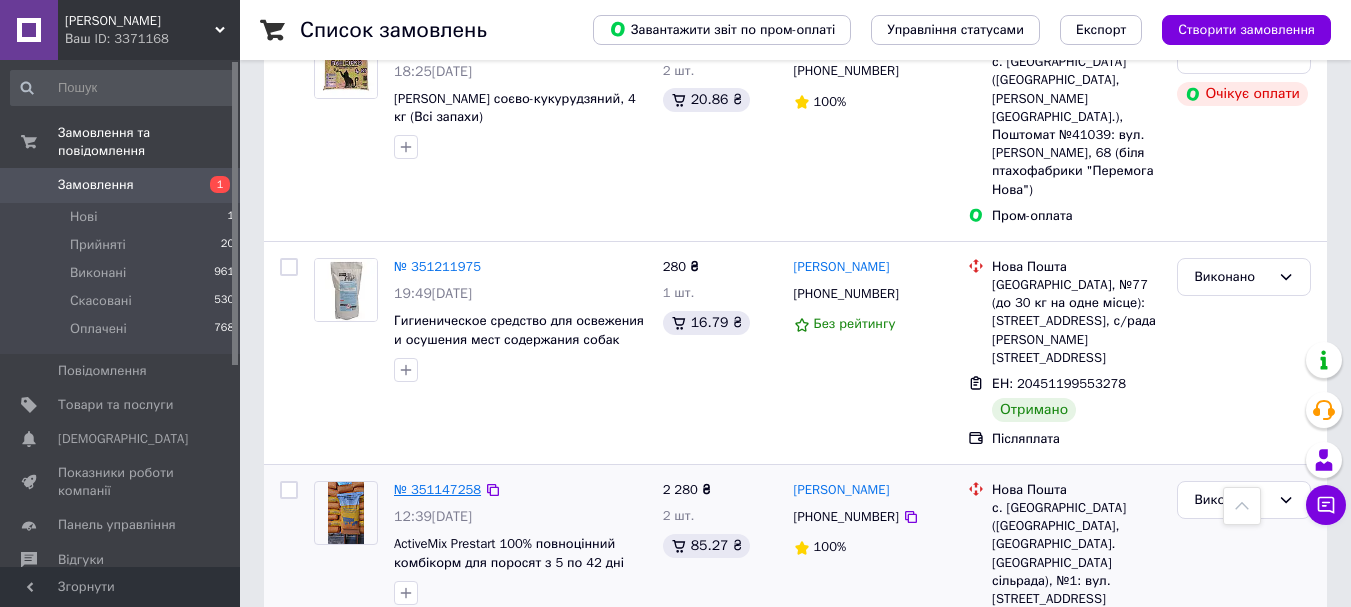 click on "№ 351147258" at bounding box center [437, 489] 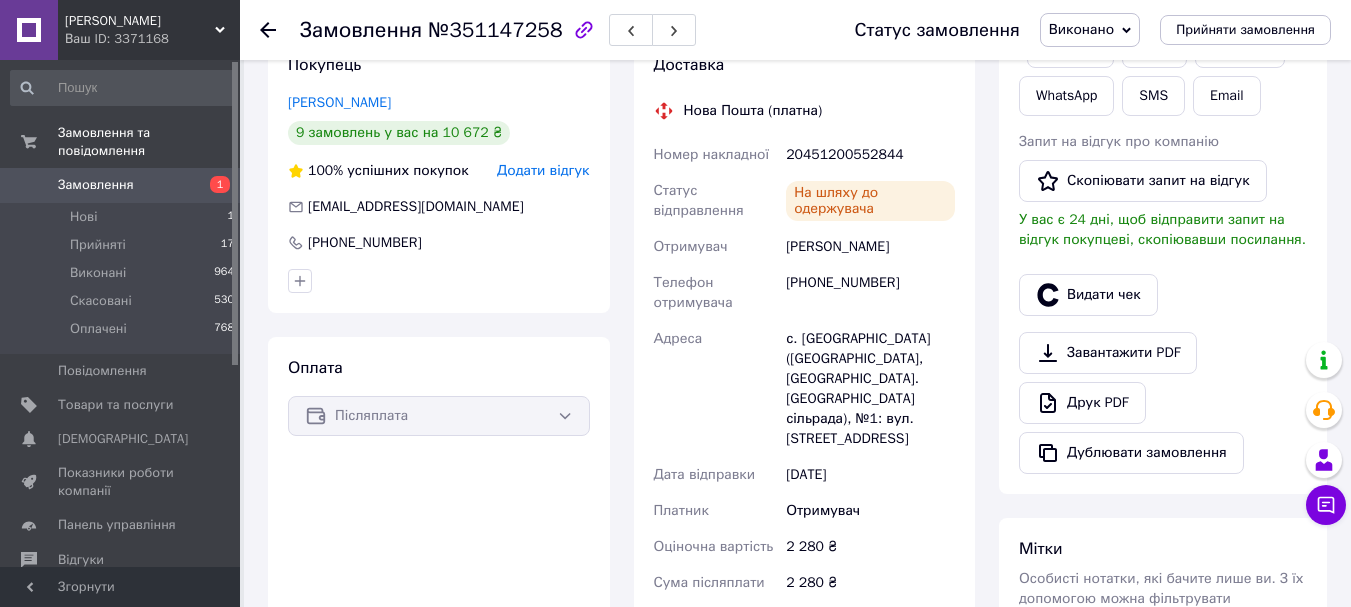 scroll, scrollTop: 500, scrollLeft: 0, axis: vertical 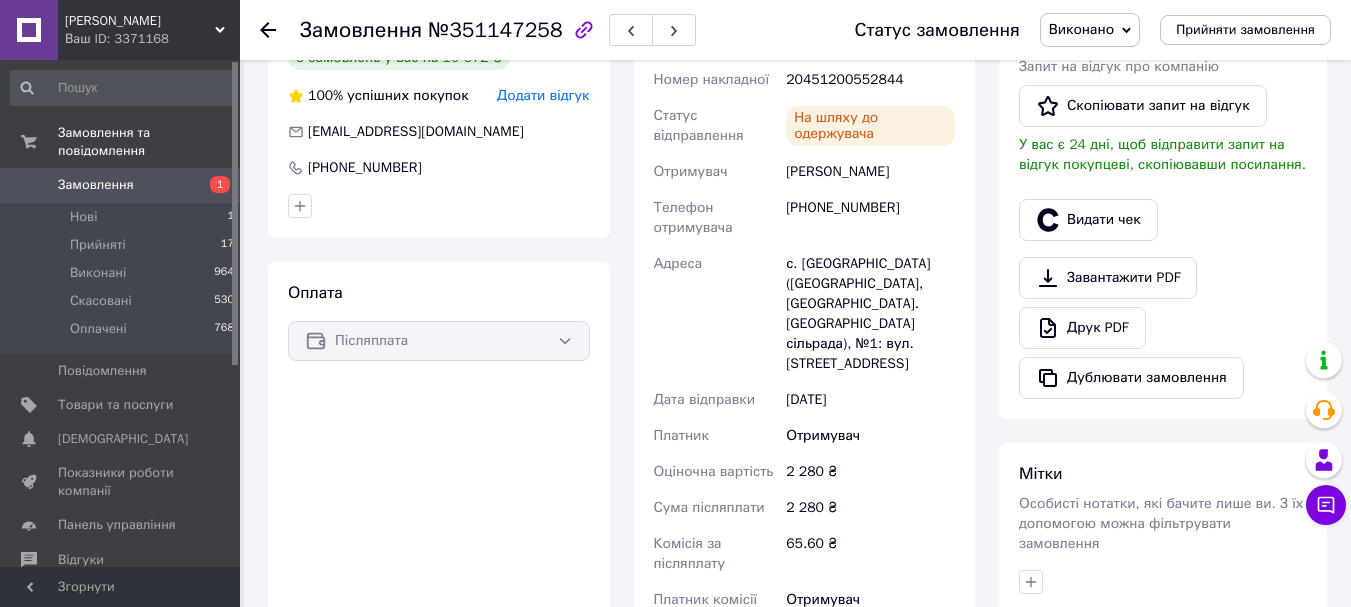 click 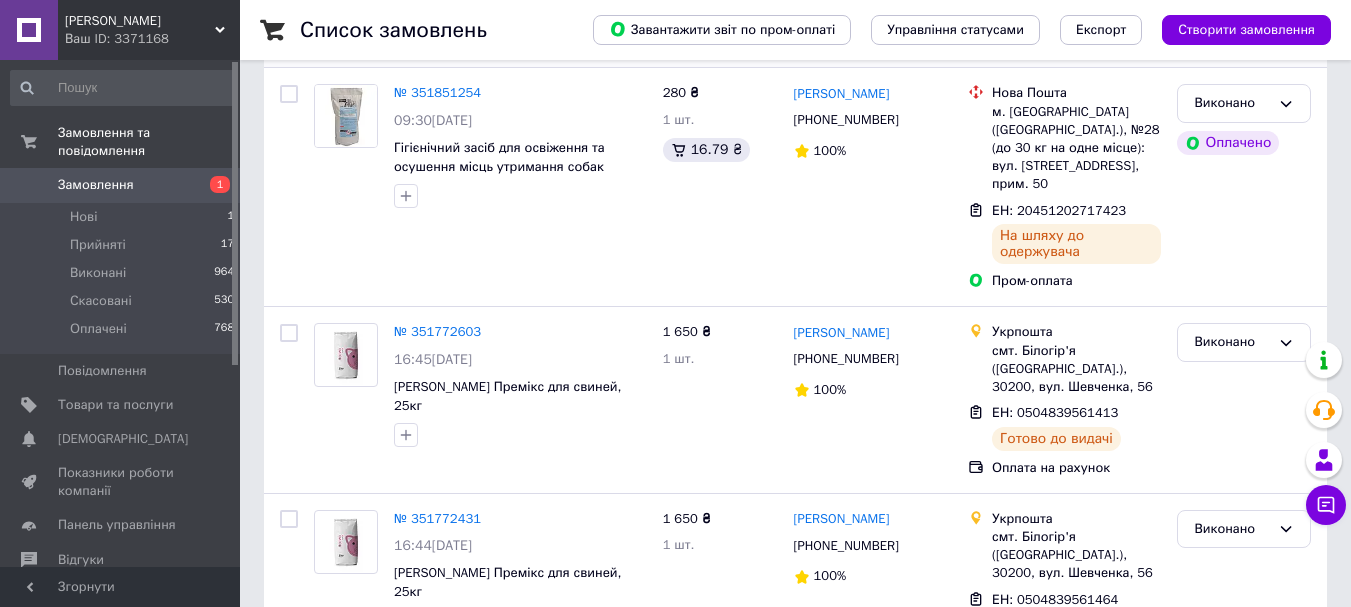scroll, scrollTop: 800, scrollLeft: 0, axis: vertical 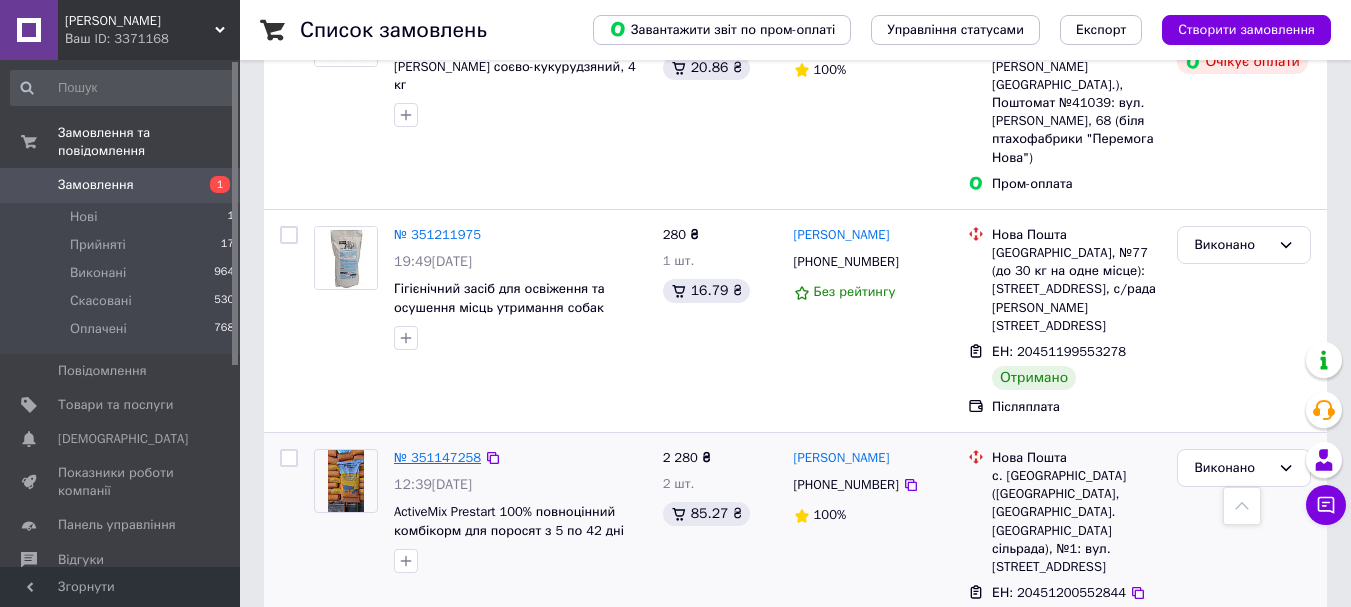 click on "№ 351147258" at bounding box center [437, 457] 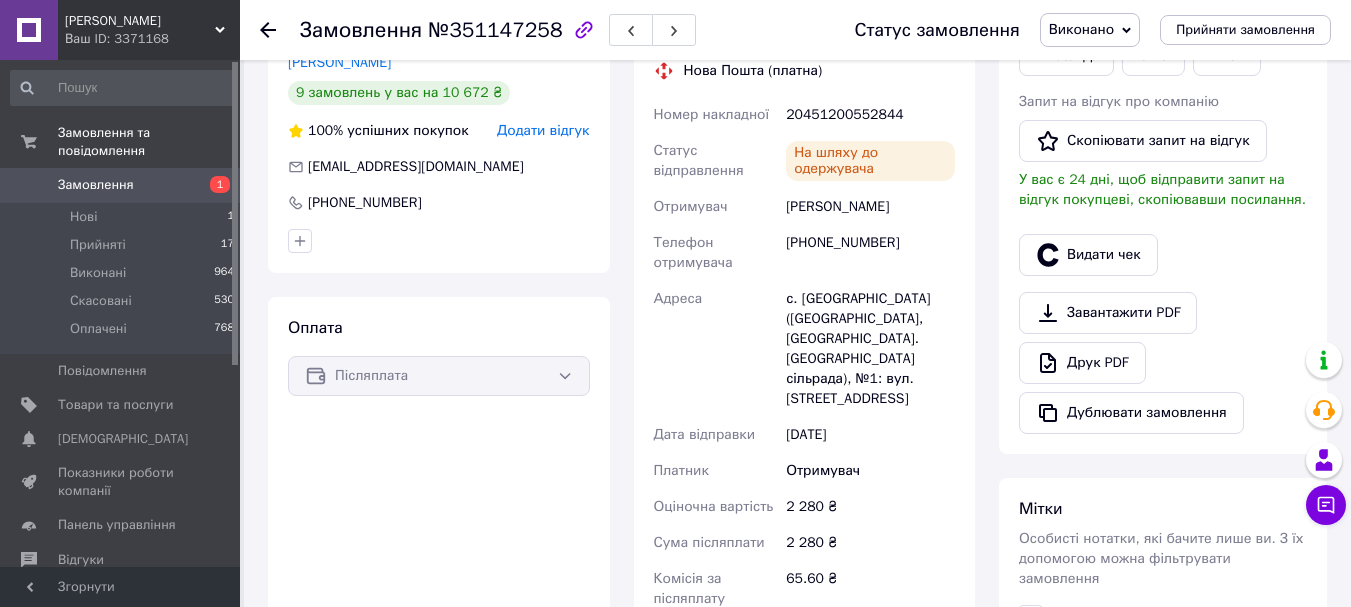 scroll, scrollTop: 726, scrollLeft: 0, axis: vertical 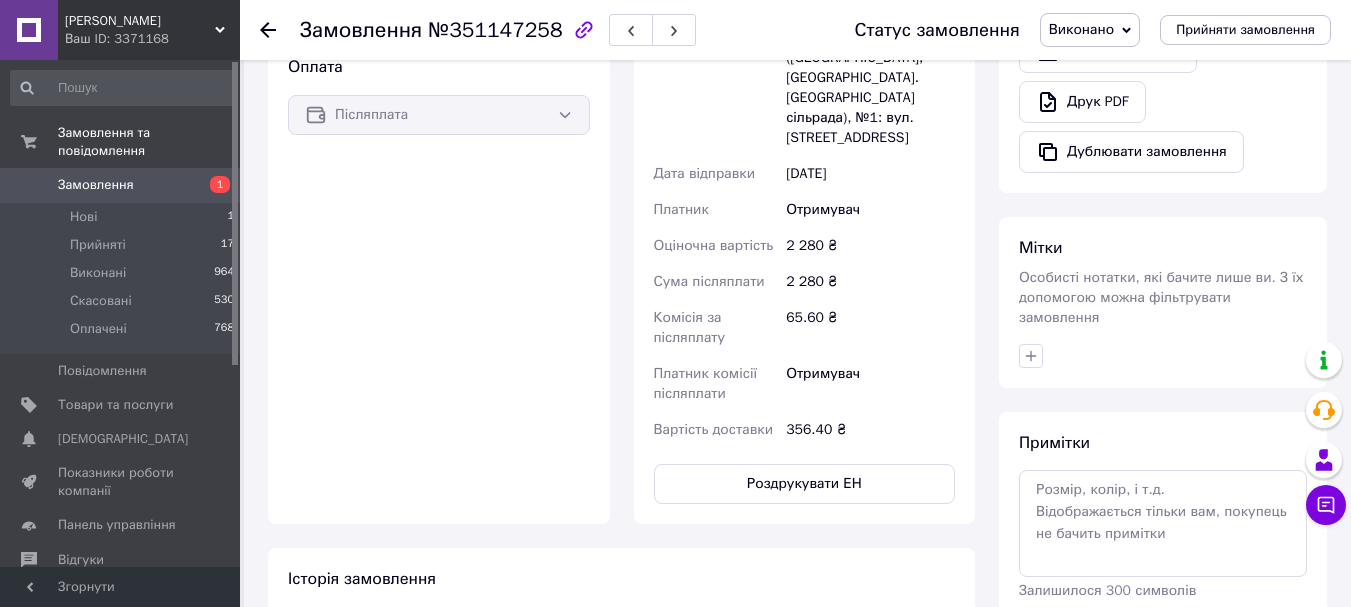 click 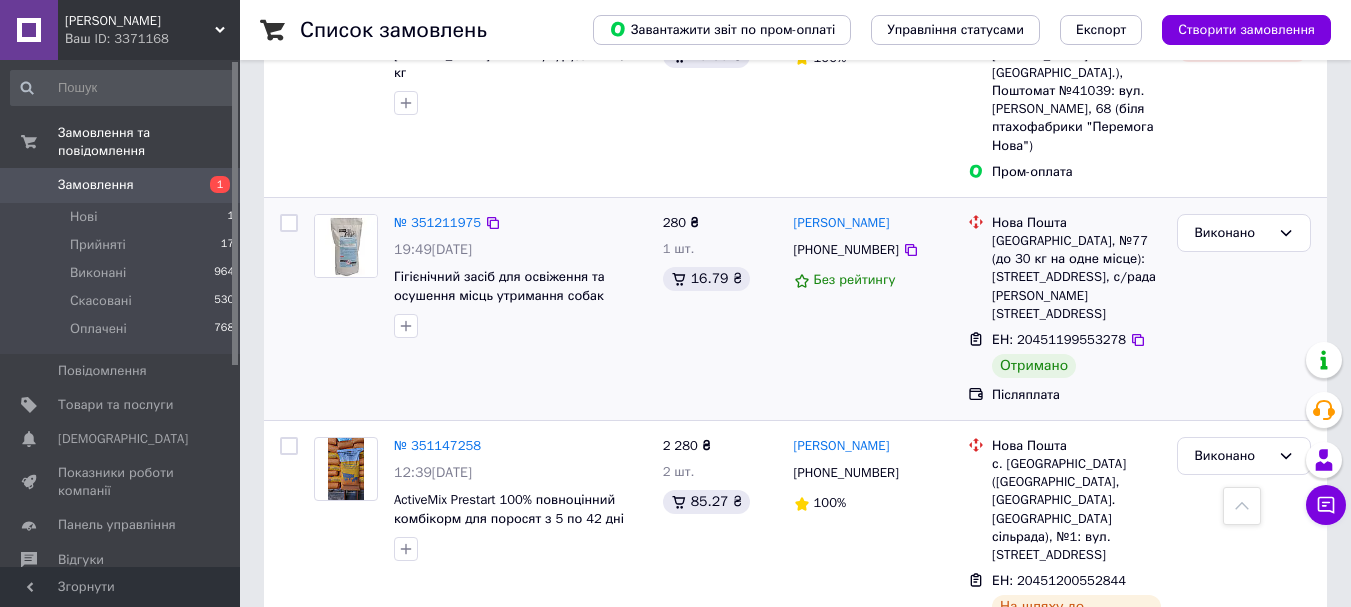 scroll, scrollTop: 2300, scrollLeft: 0, axis: vertical 